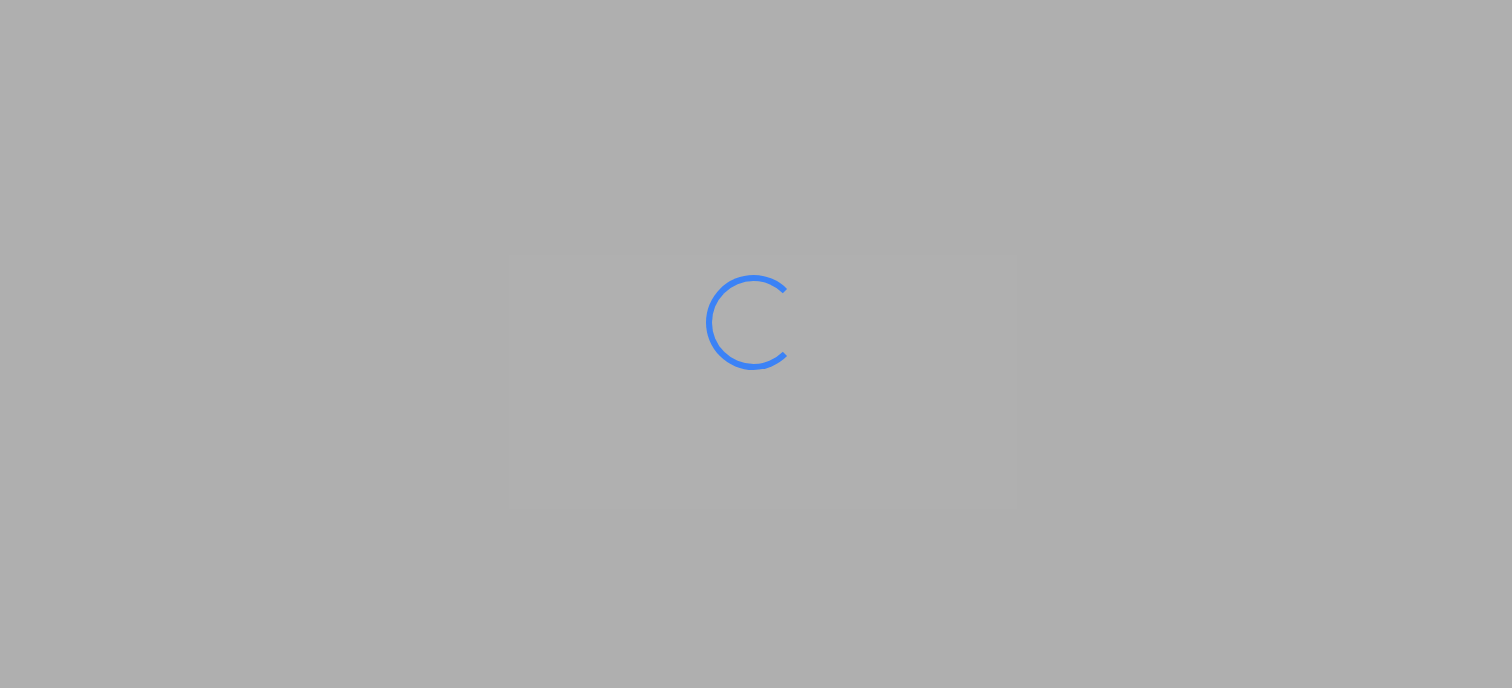 scroll, scrollTop: 0, scrollLeft: 0, axis: both 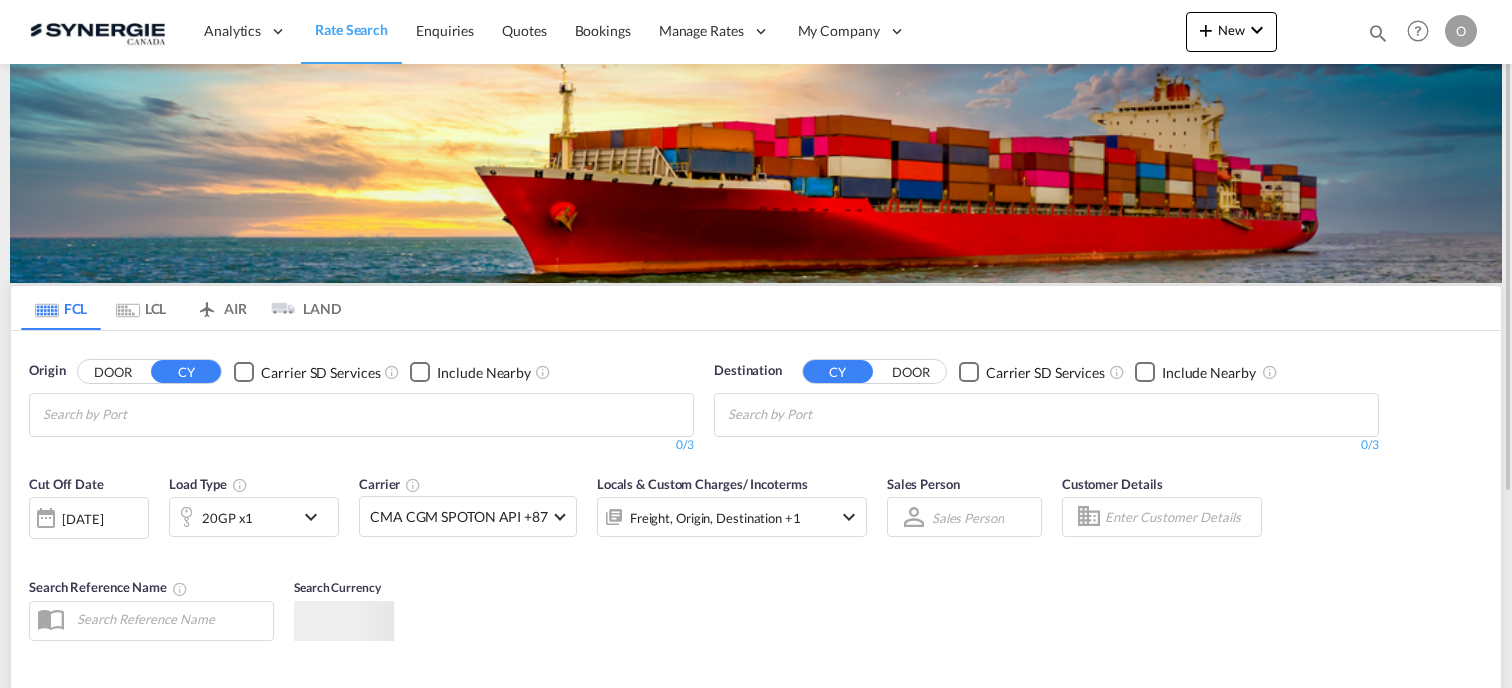 click at bounding box center (1378, 33) 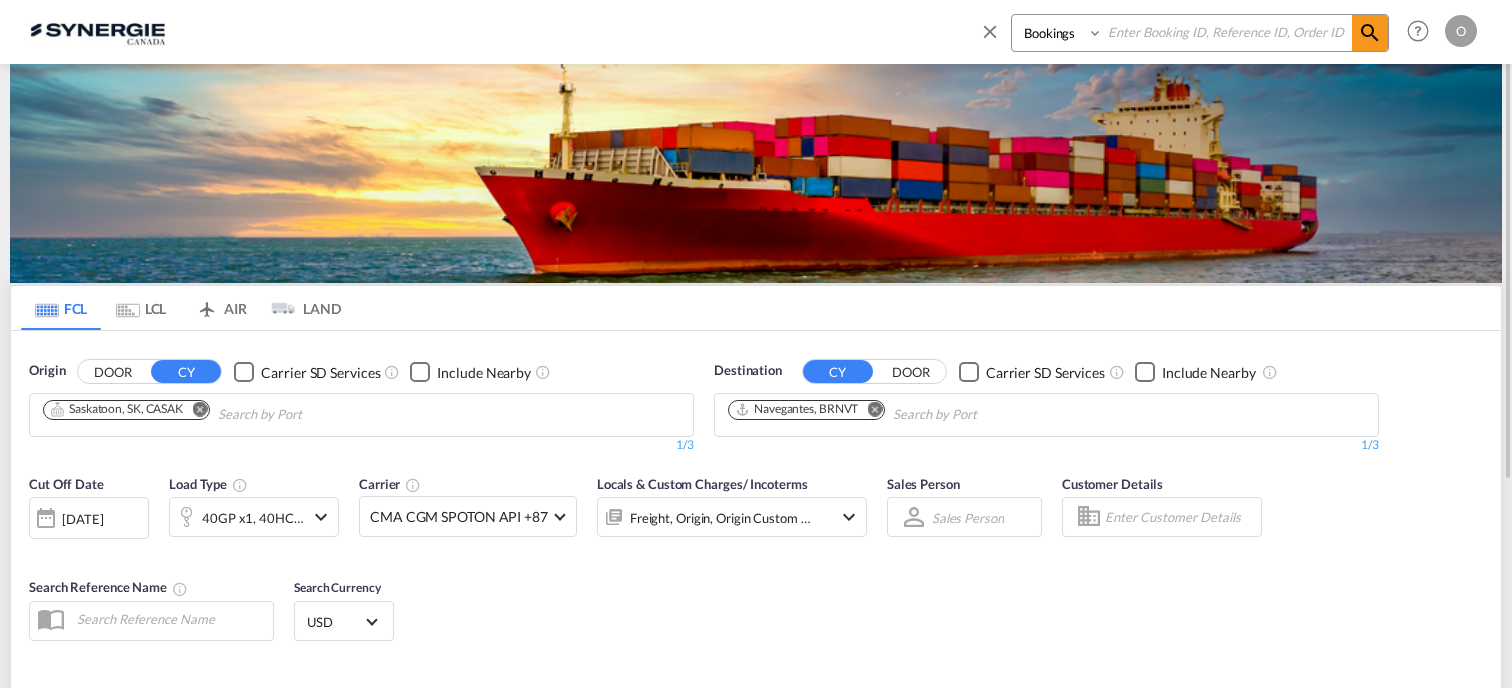 click at bounding box center [1227, 32] 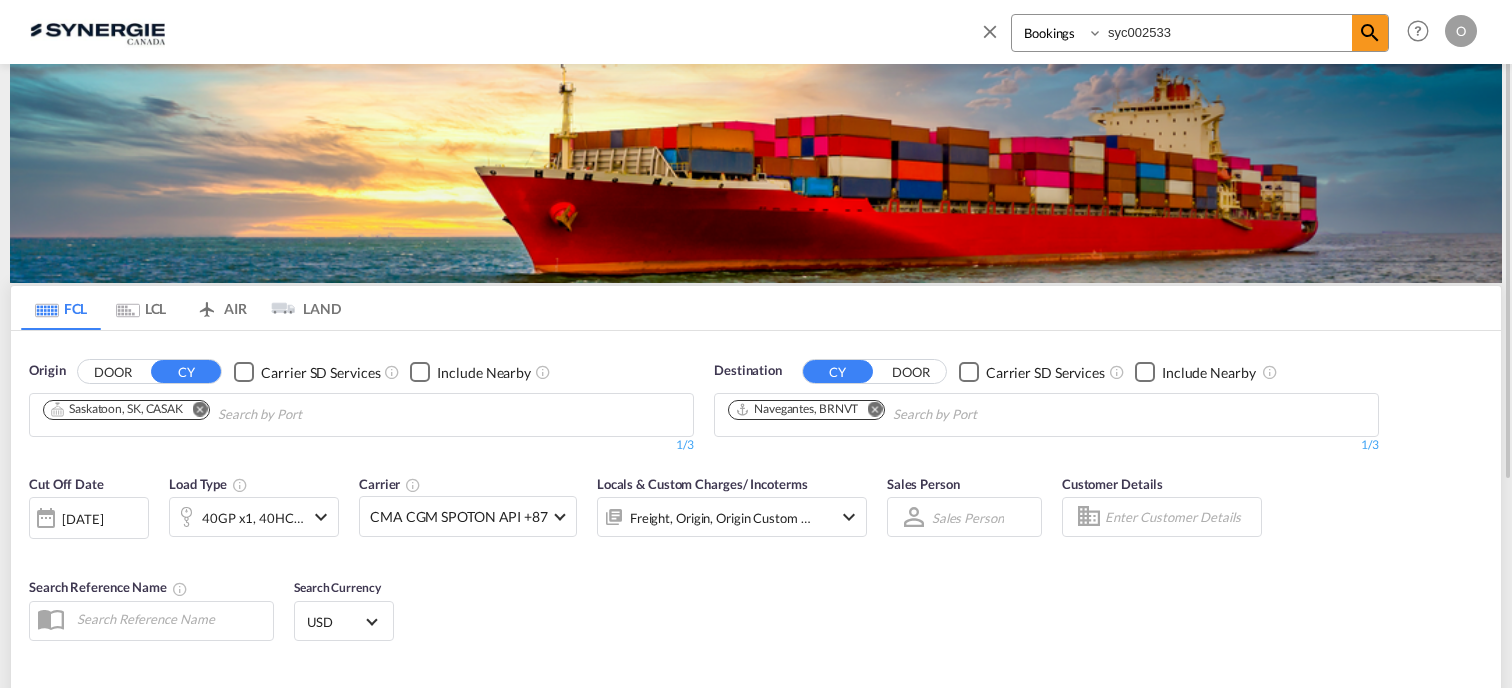 type on "syc002533" 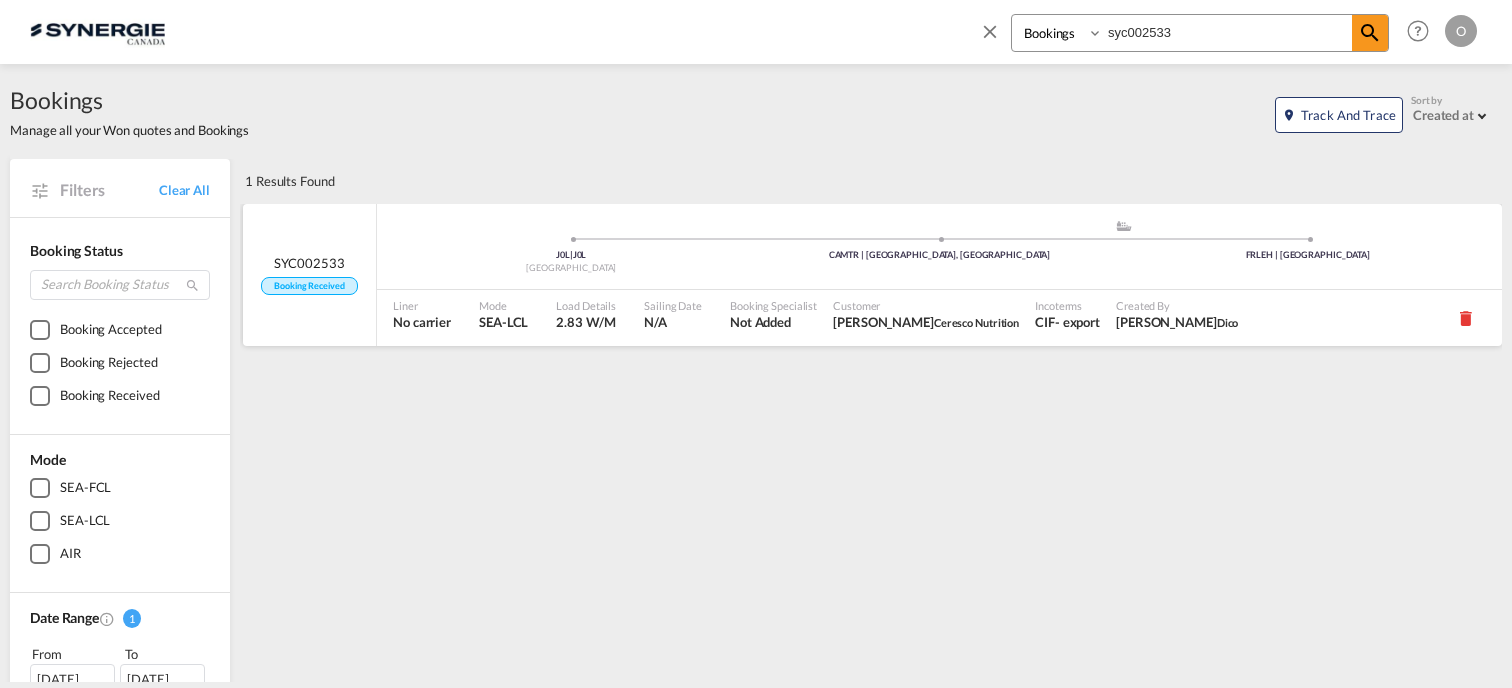 click on "N/A" at bounding box center [673, 322] 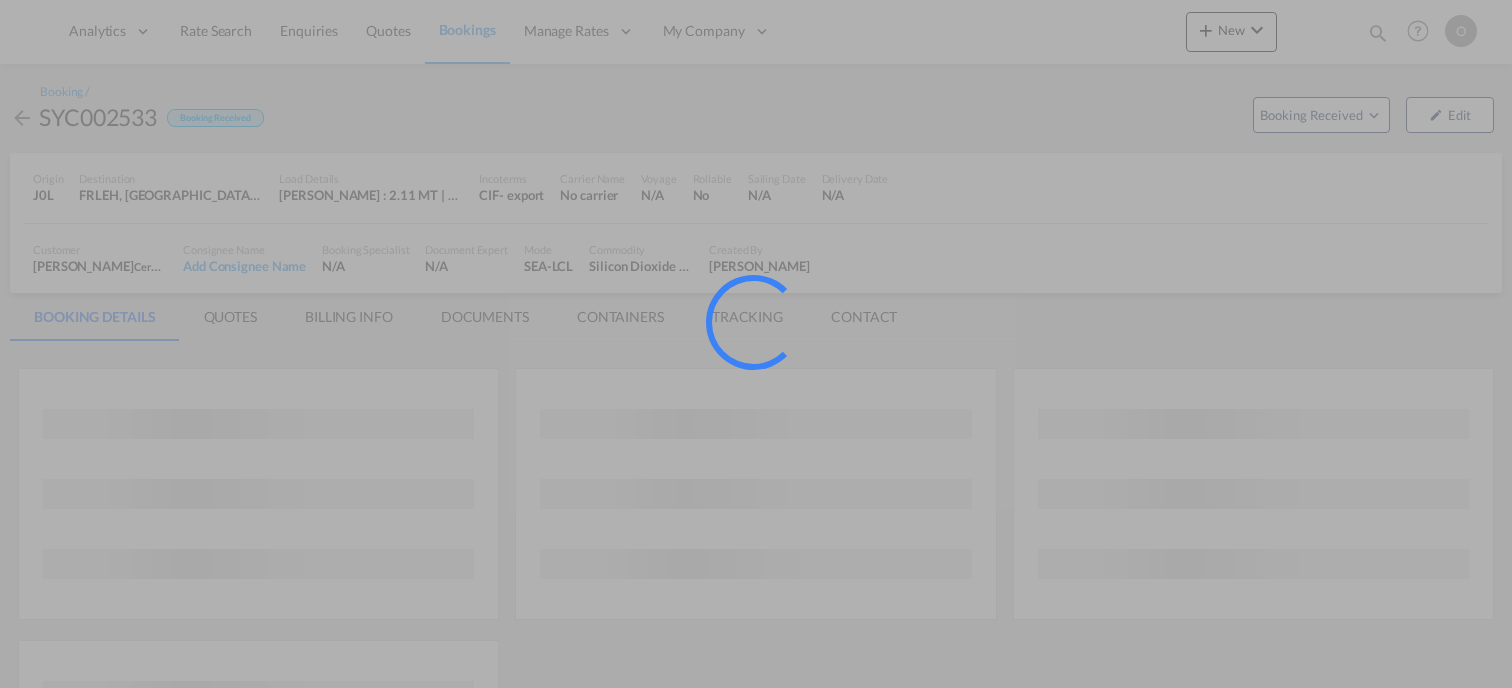 scroll, scrollTop: 0, scrollLeft: 0, axis: both 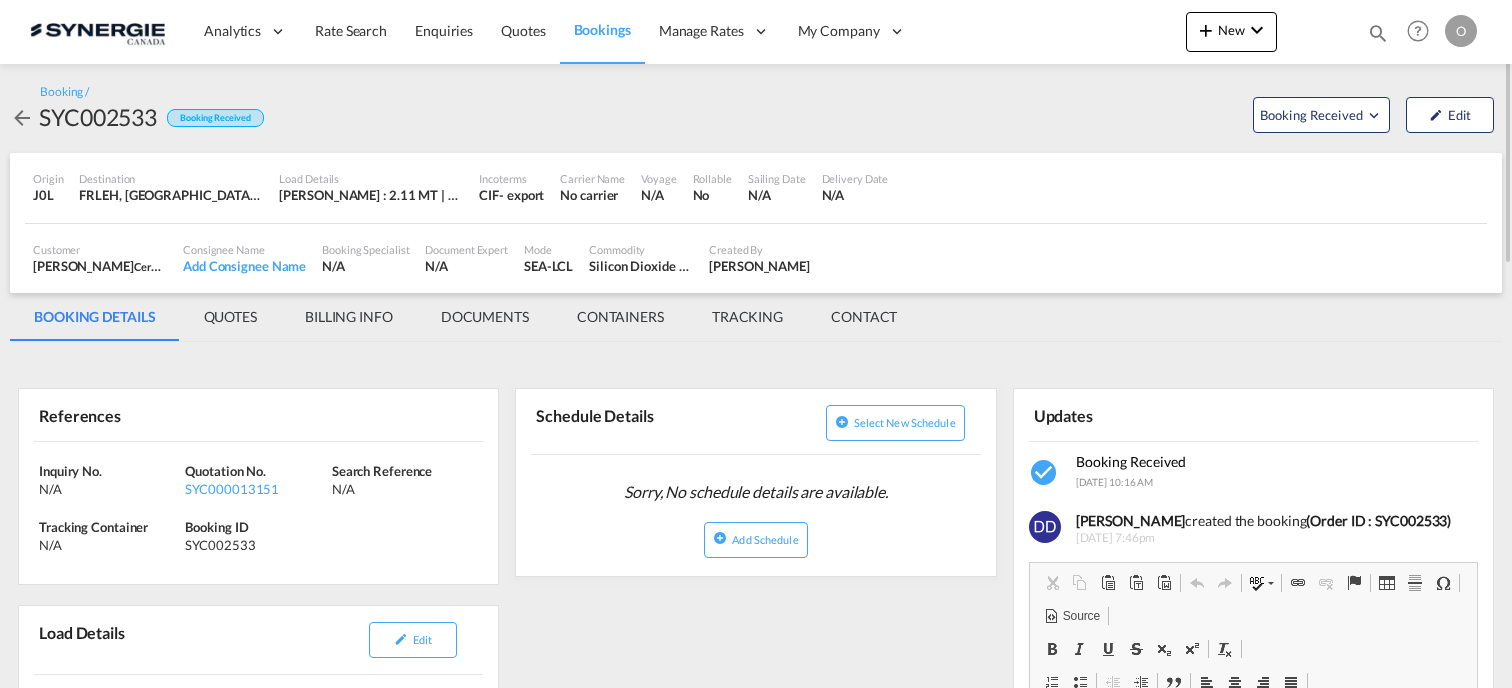 click on "QUOTES" at bounding box center [230, 317] 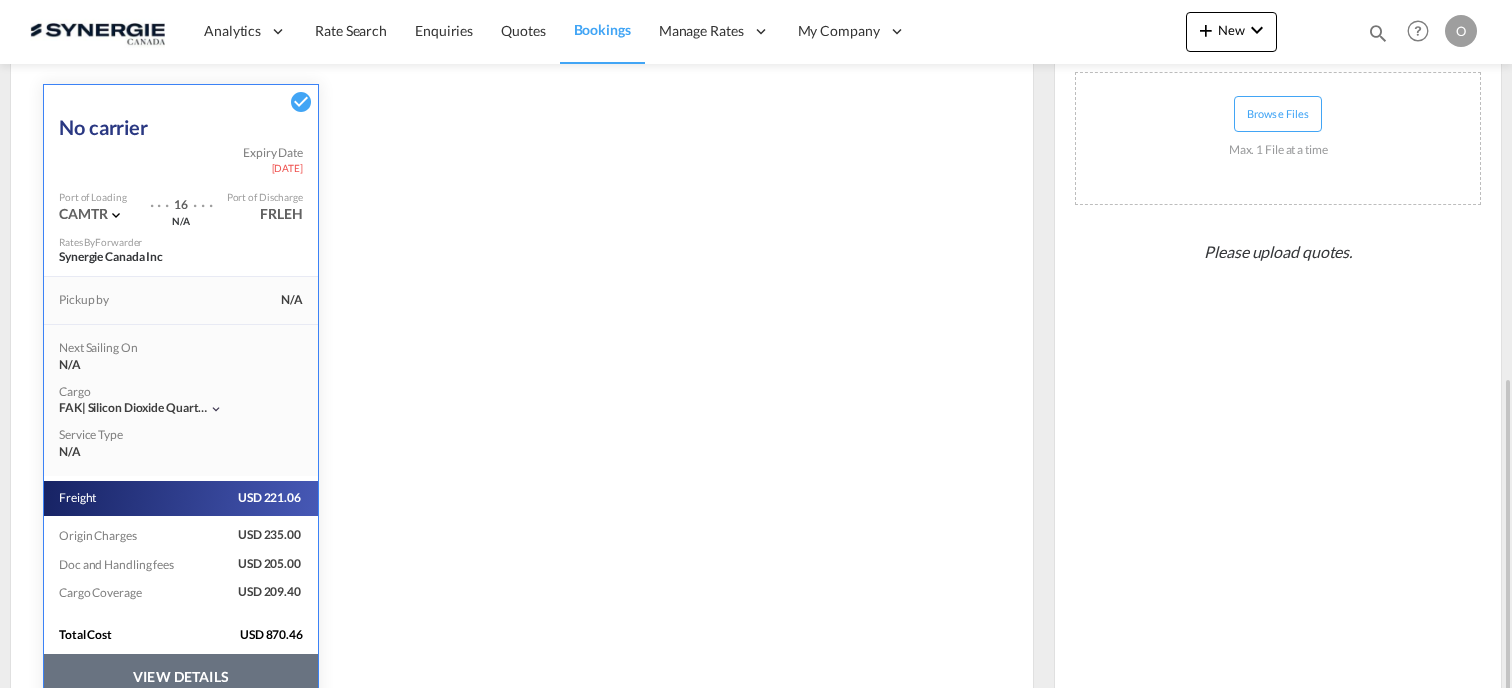 scroll, scrollTop: 492, scrollLeft: 0, axis: vertical 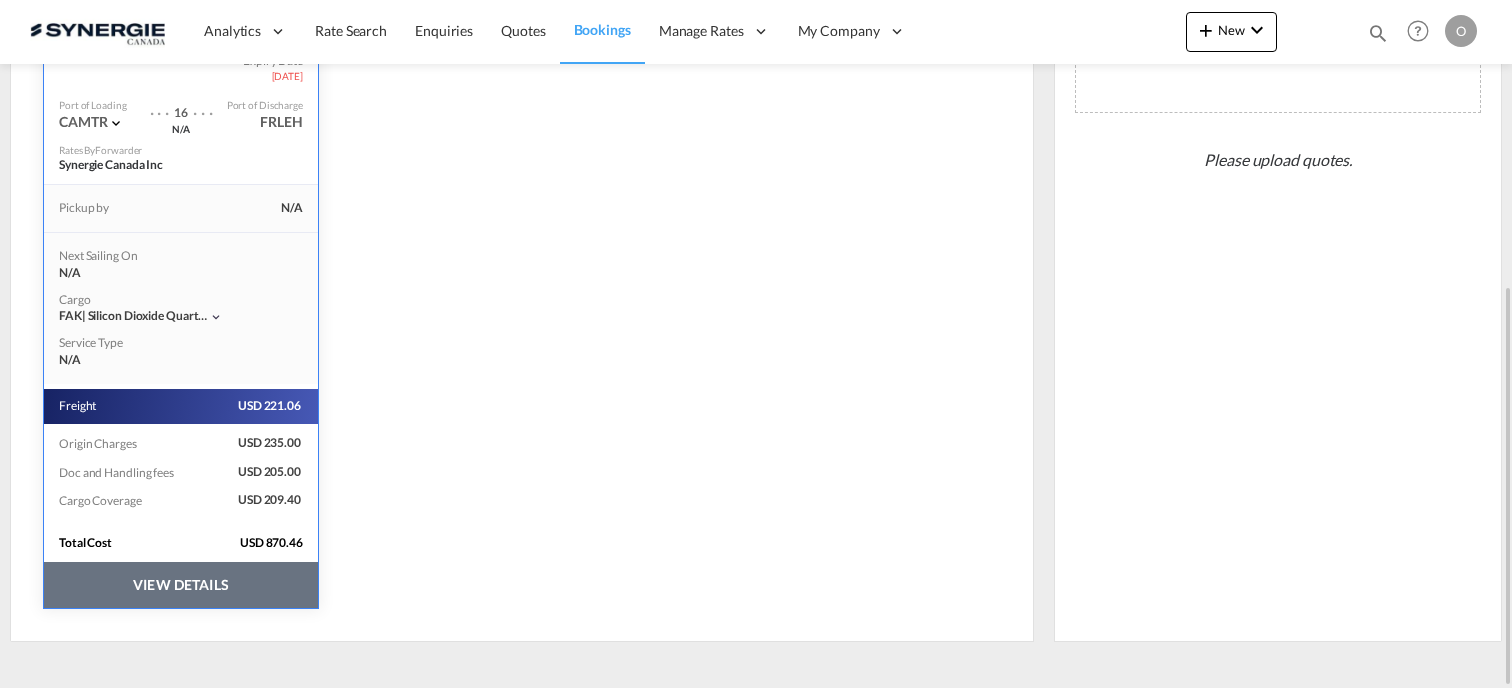 click on "VIEW DETAILS" at bounding box center (181, 585) 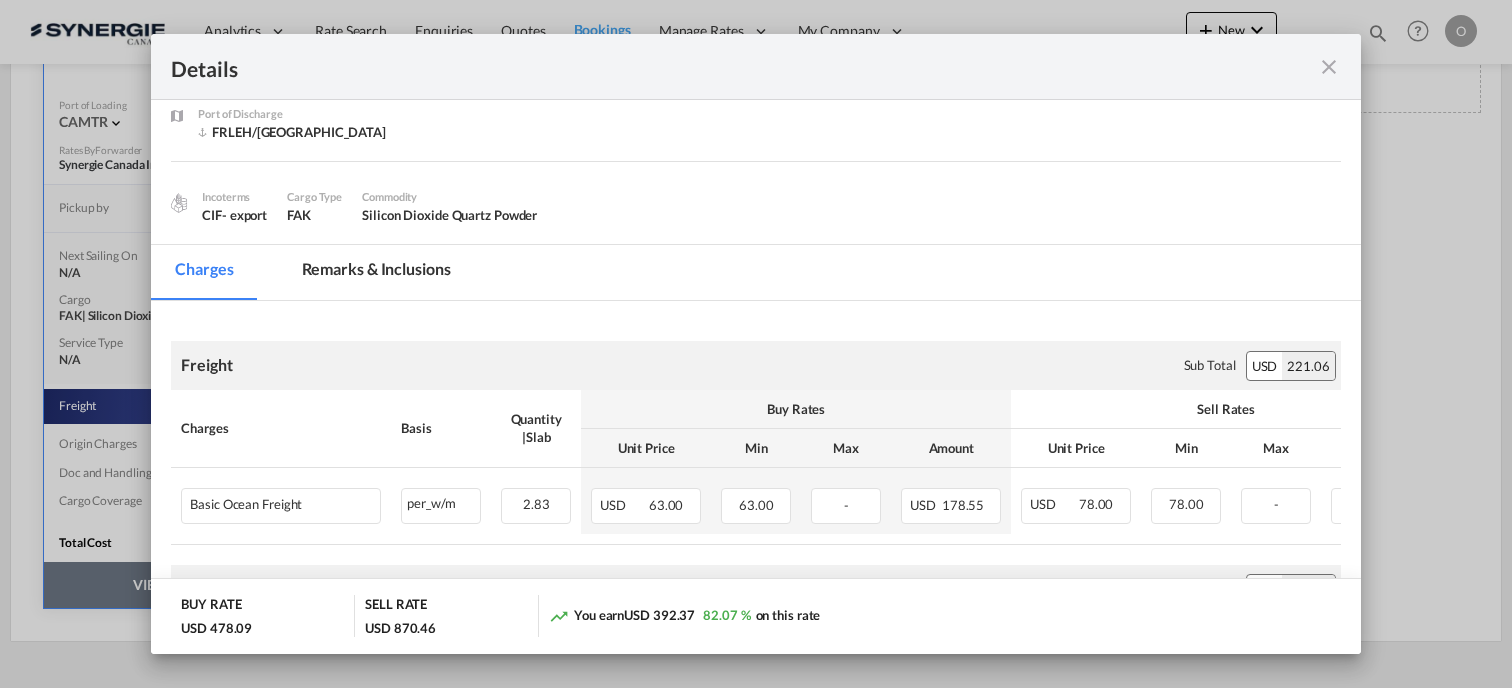 scroll, scrollTop: 0, scrollLeft: 0, axis: both 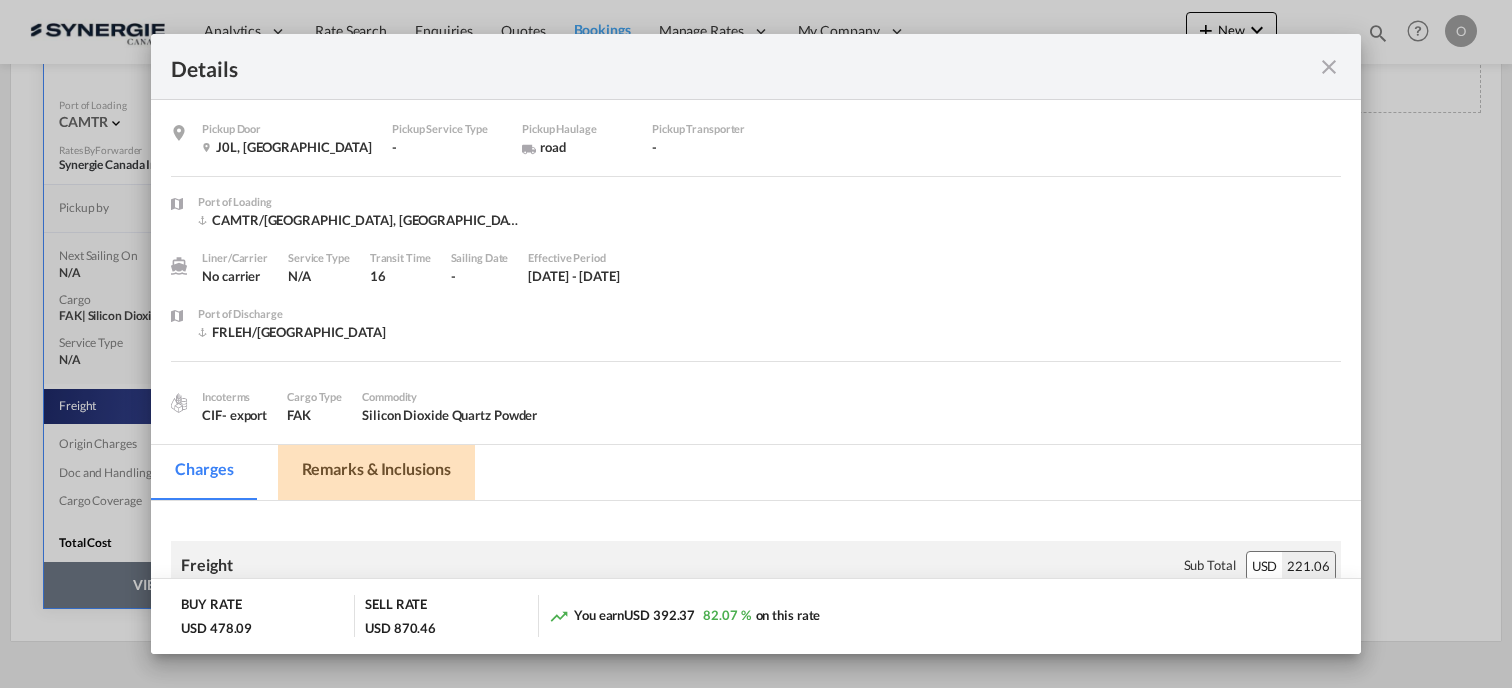 click on "Remarks & Inclusions" at bounding box center [376, 472] 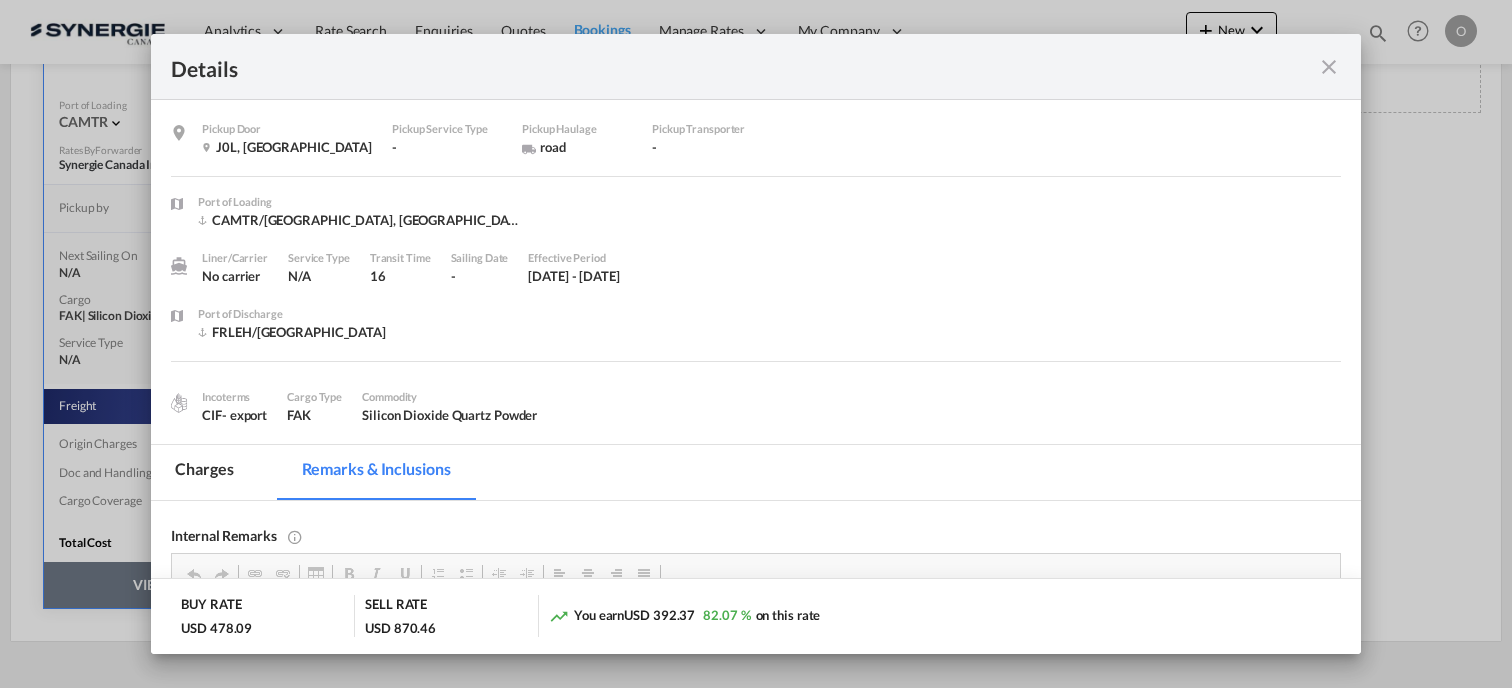 scroll, scrollTop: 0, scrollLeft: 0, axis: both 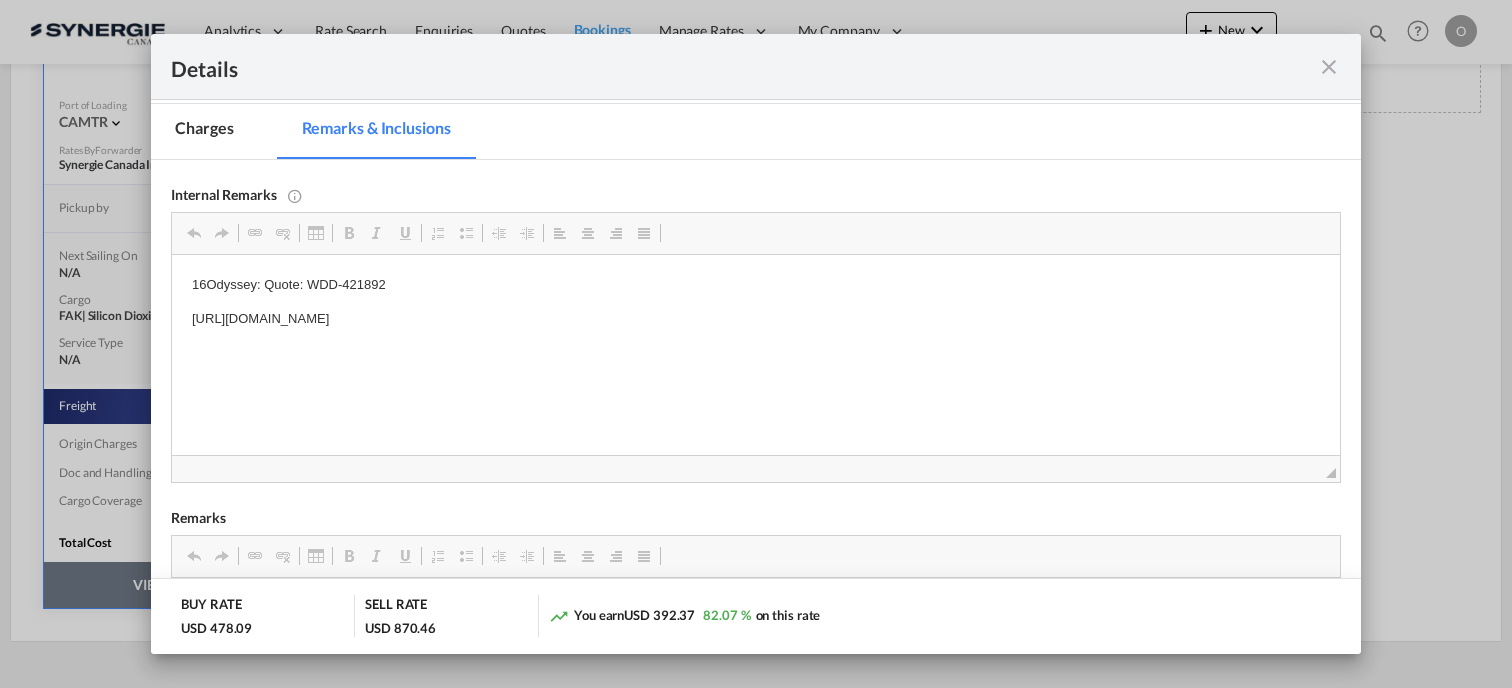 drag, startPoint x: 189, startPoint y: 319, endPoint x: 729, endPoint y: 340, distance: 540.4082 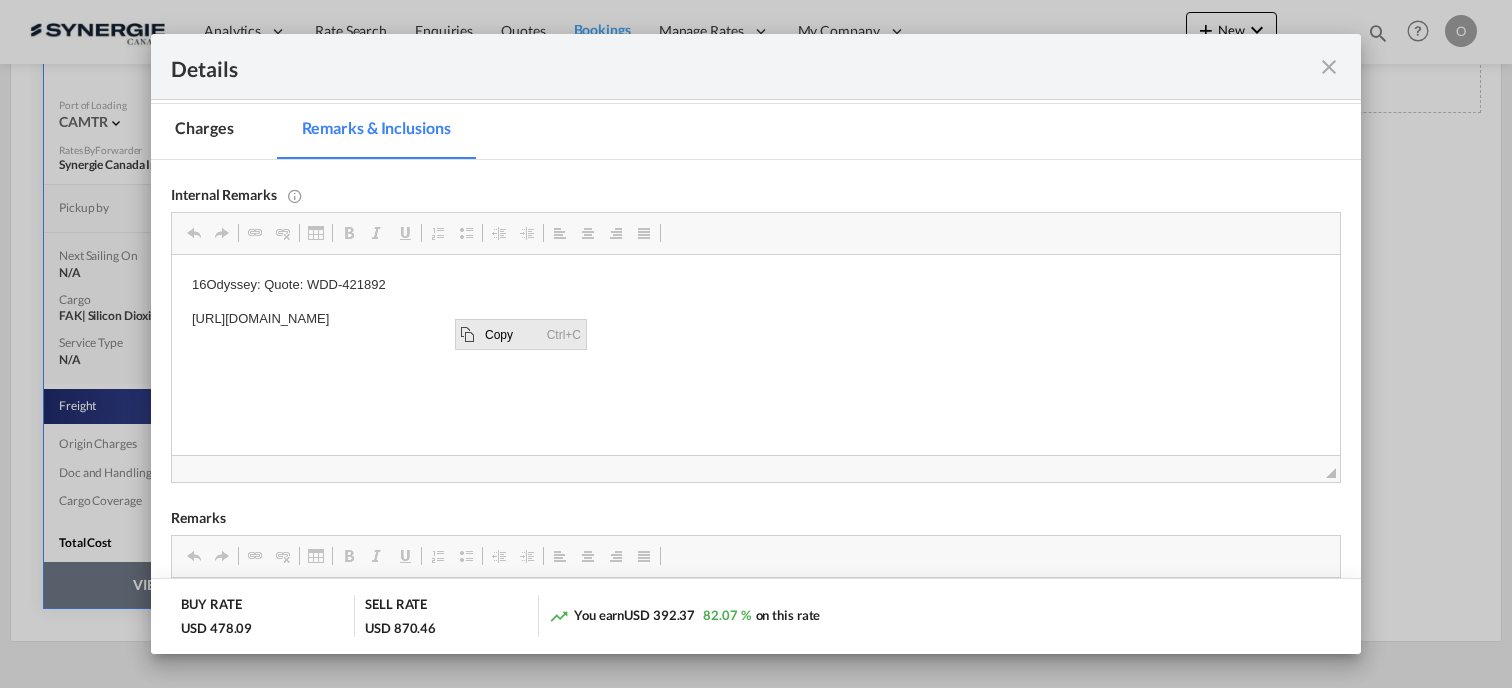 scroll, scrollTop: 0, scrollLeft: 0, axis: both 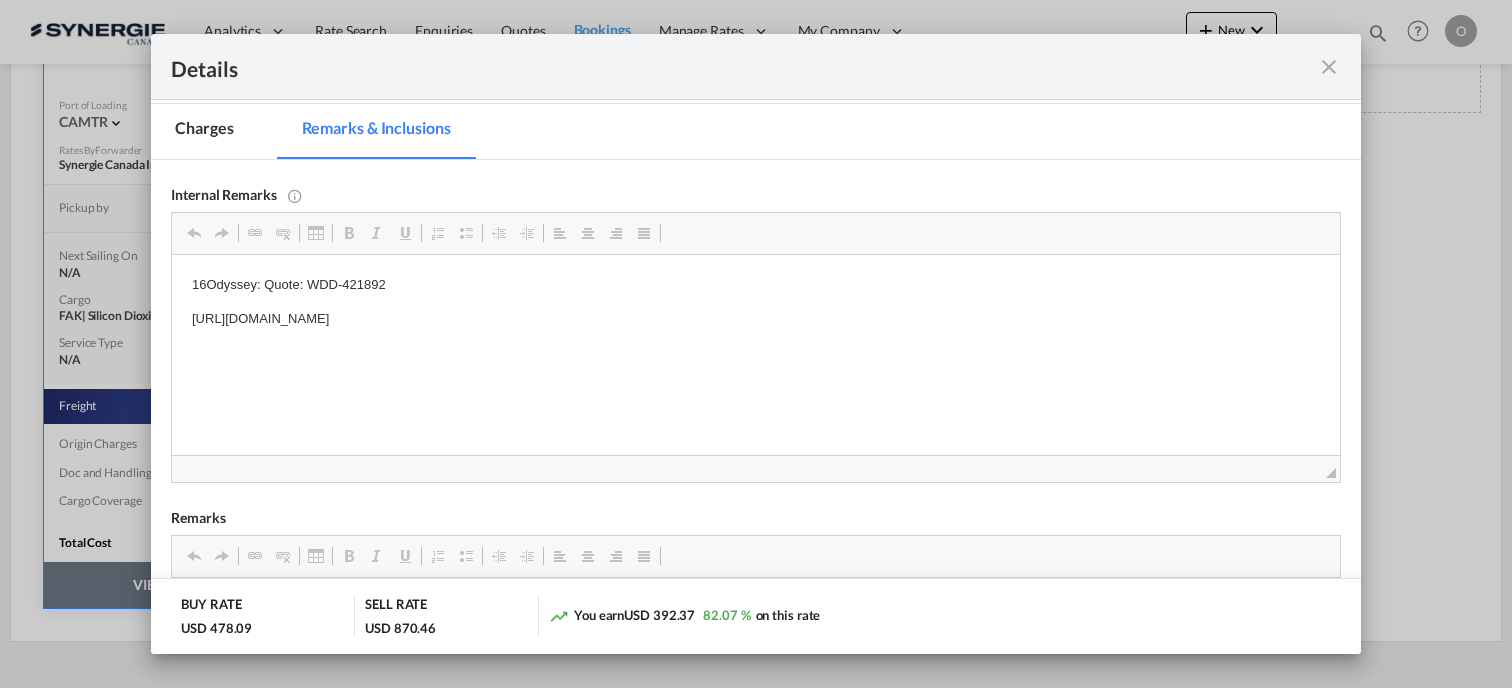 drag, startPoint x: 190, startPoint y: 316, endPoint x: 754, endPoint y: 354, distance: 565.2787 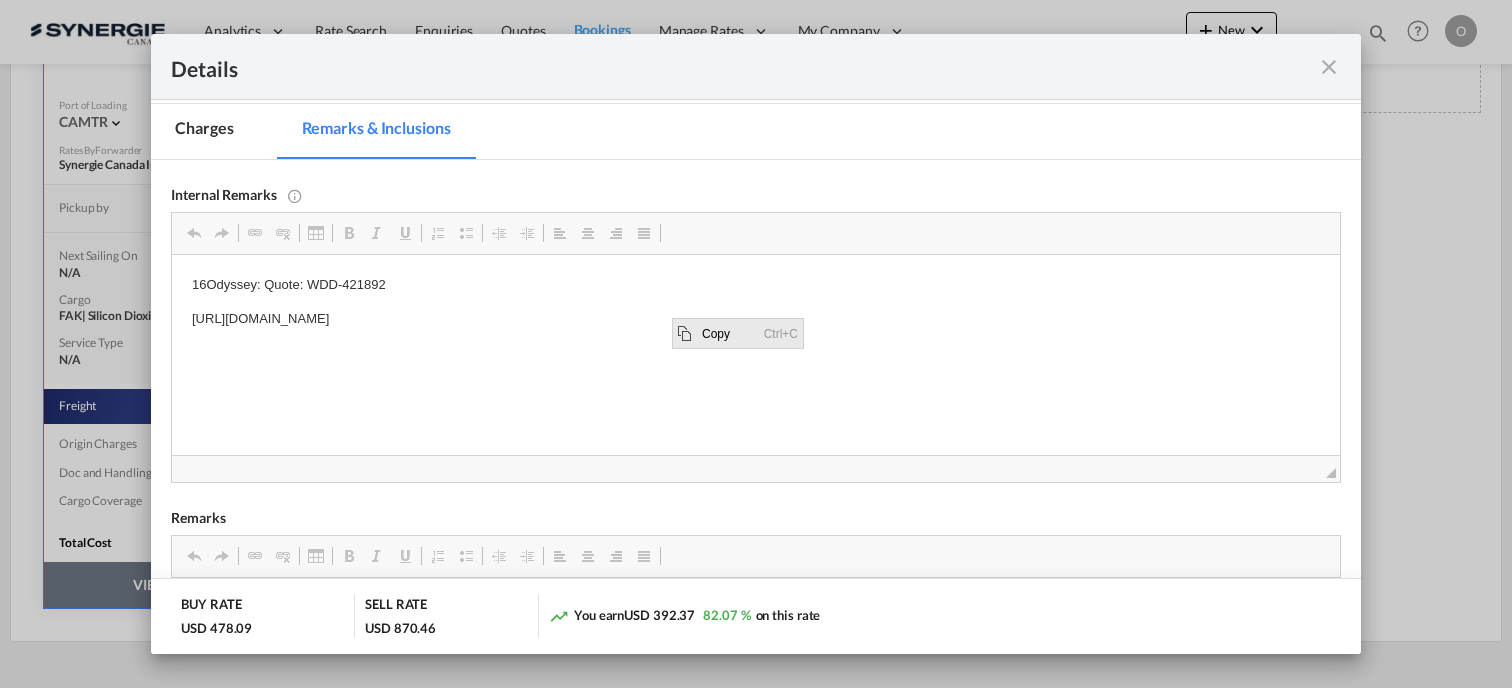 click on "Copy" at bounding box center [728, 332] 